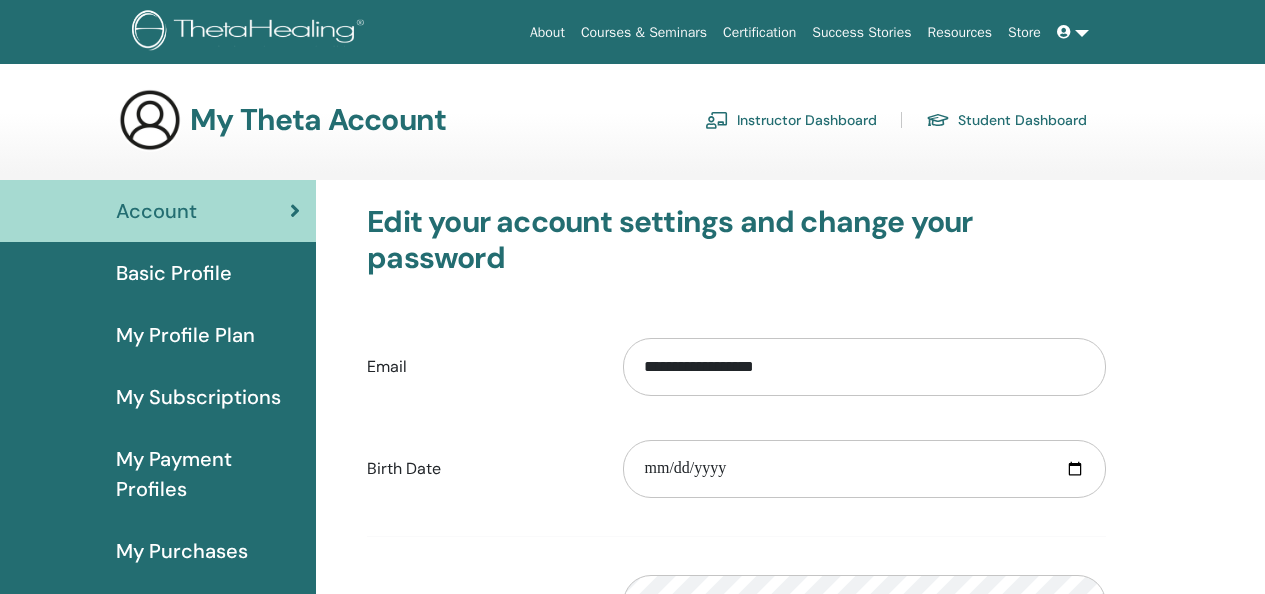 scroll, scrollTop: 0, scrollLeft: 0, axis: both 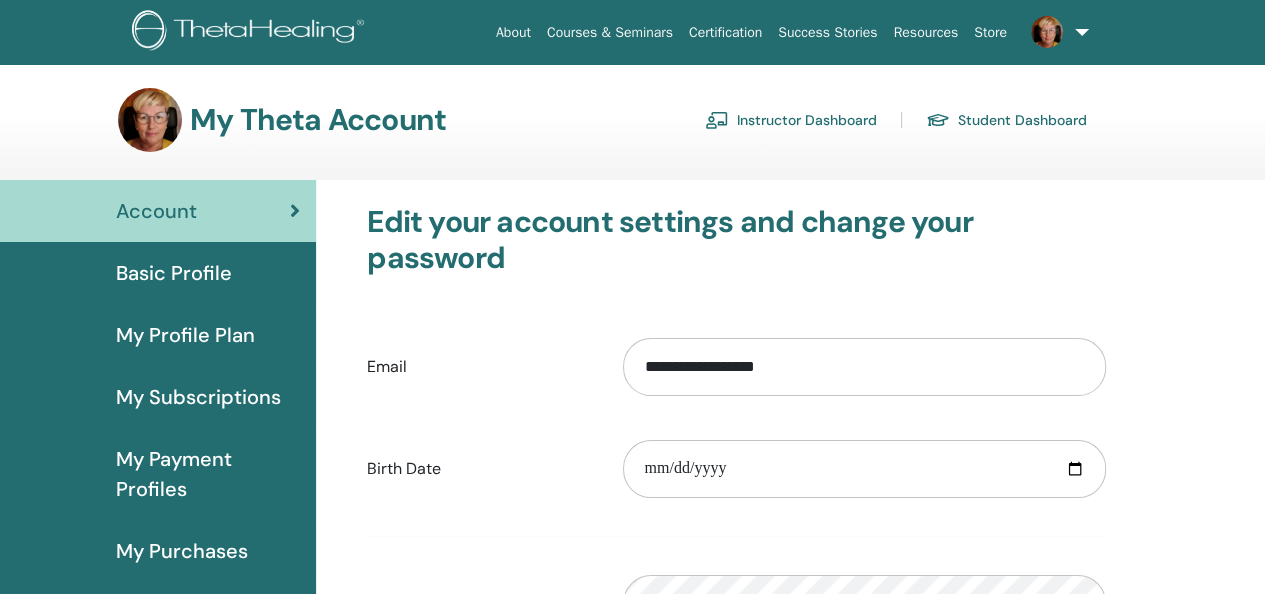 click on "Instructor Dashboard" at bounding box center [791, 120] 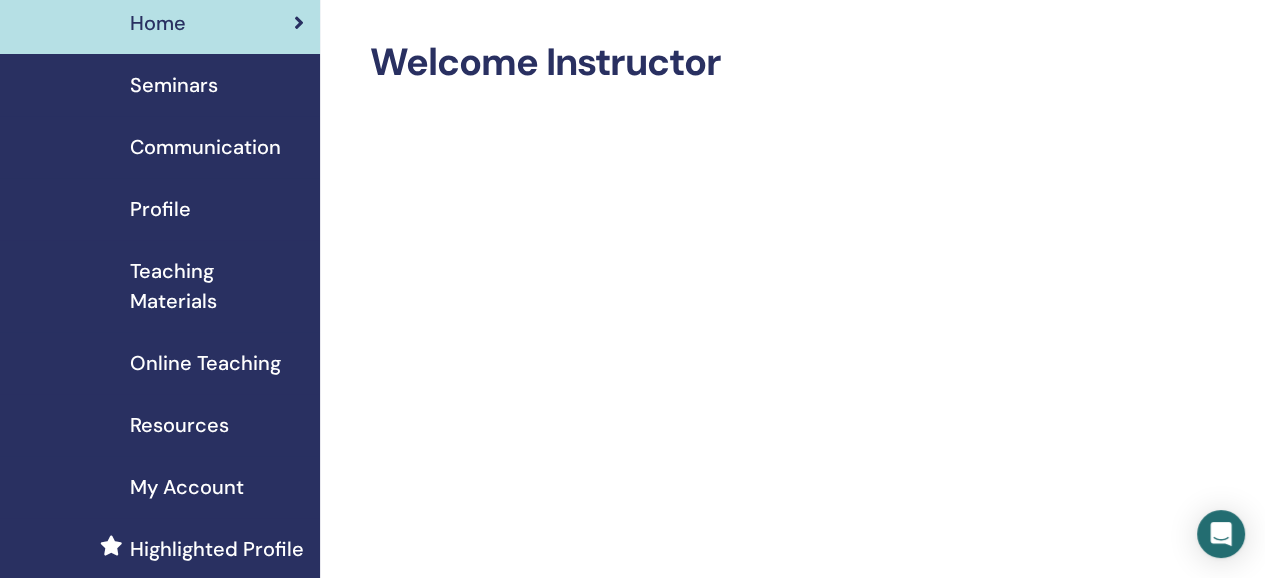 scroll, scrollTop: 0, scrollLeft: 0, axis: both 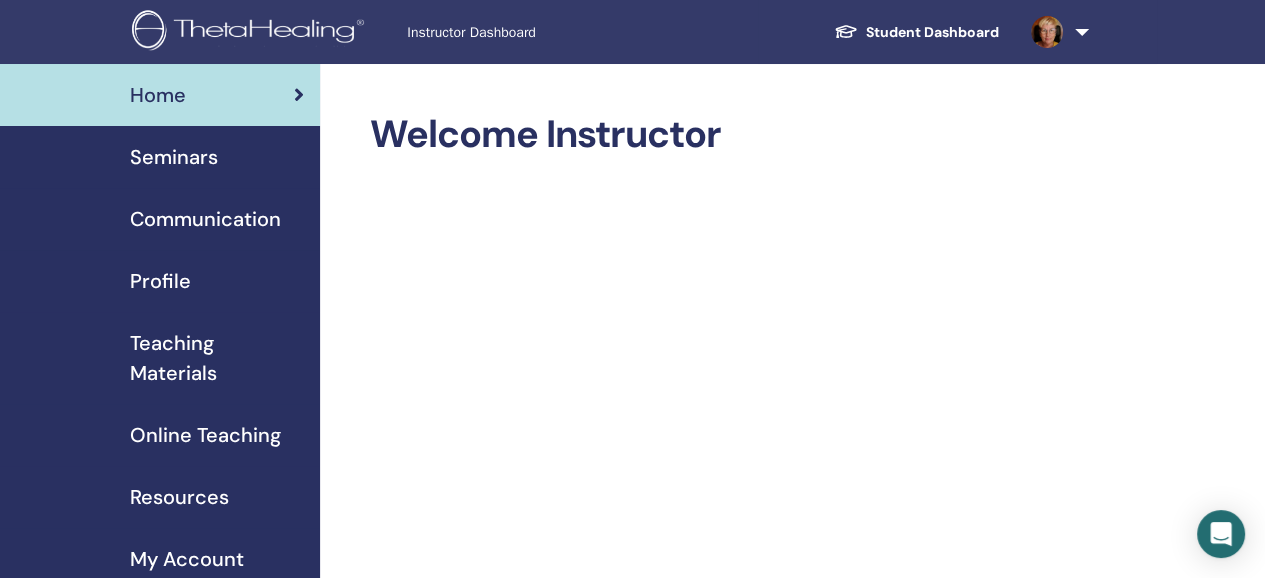 click on "Seminars" at bounding box center (174, 157) 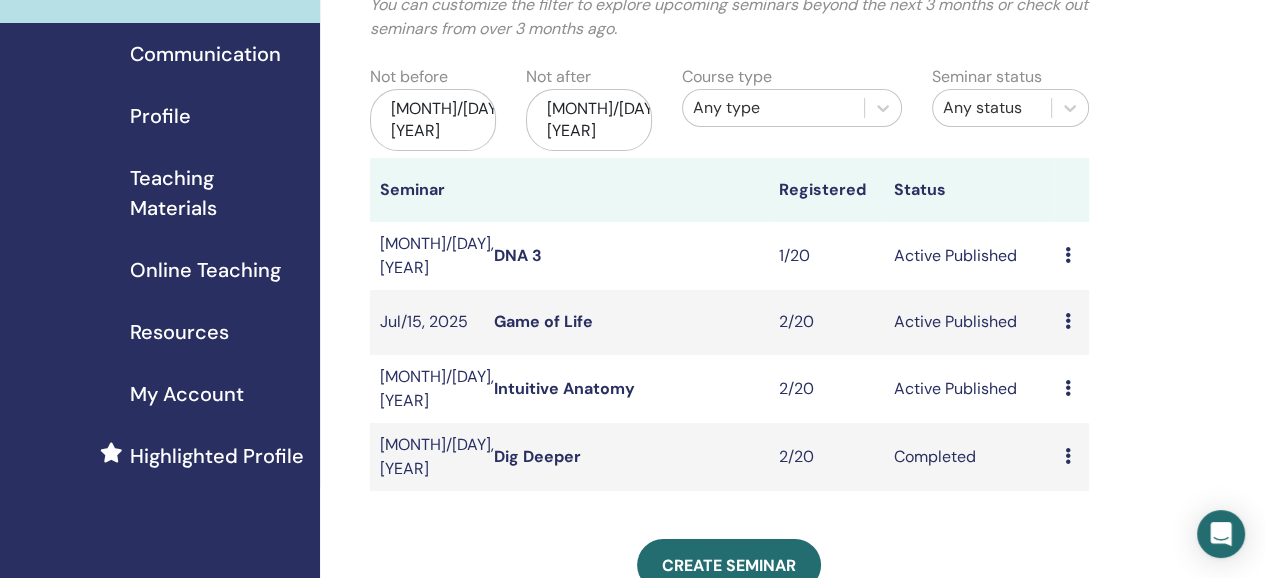 scroll, scrollTop: 200, scrollLeft: 0, axis: vertical 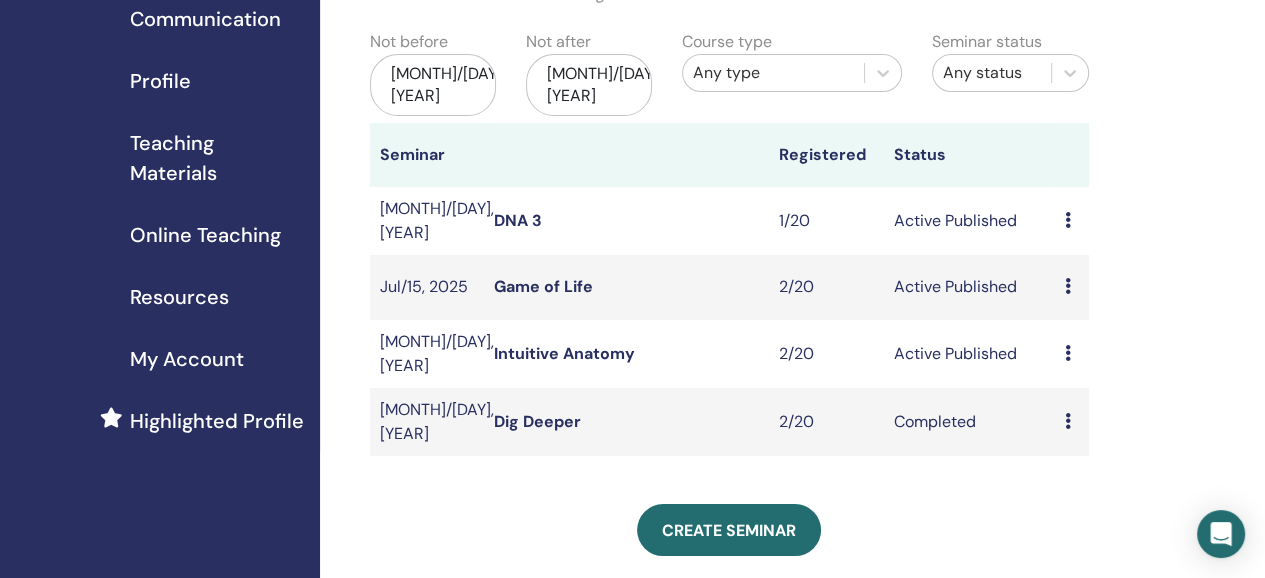 click at bounding box center [1067, 353] 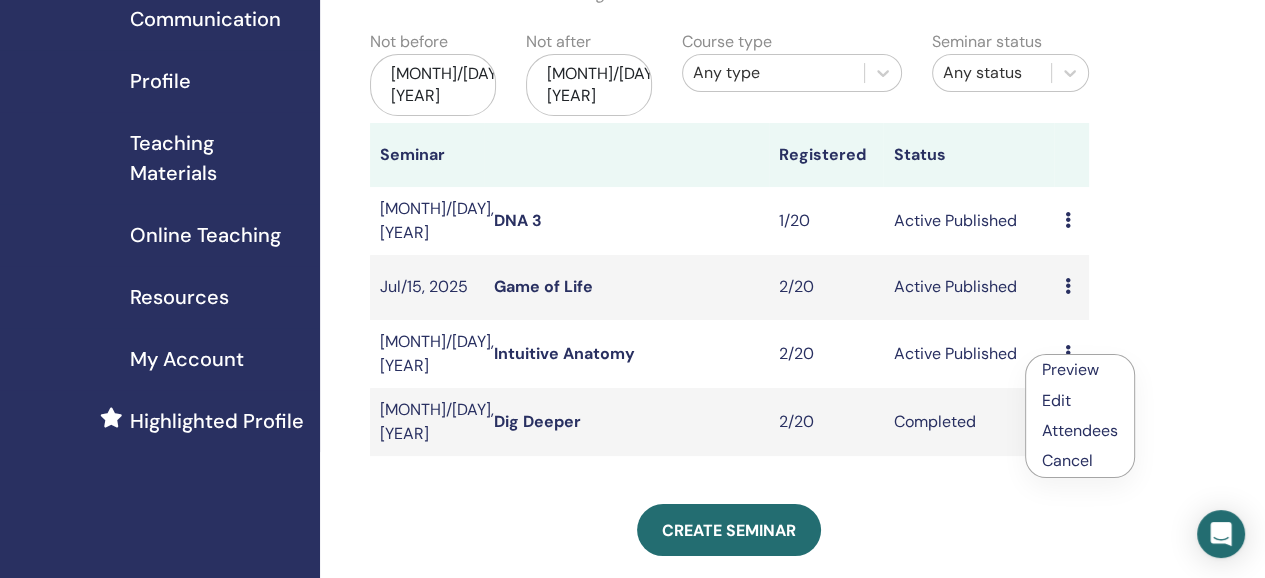 click on "Intuitive Anatomy" at bounding box center (564, 353) 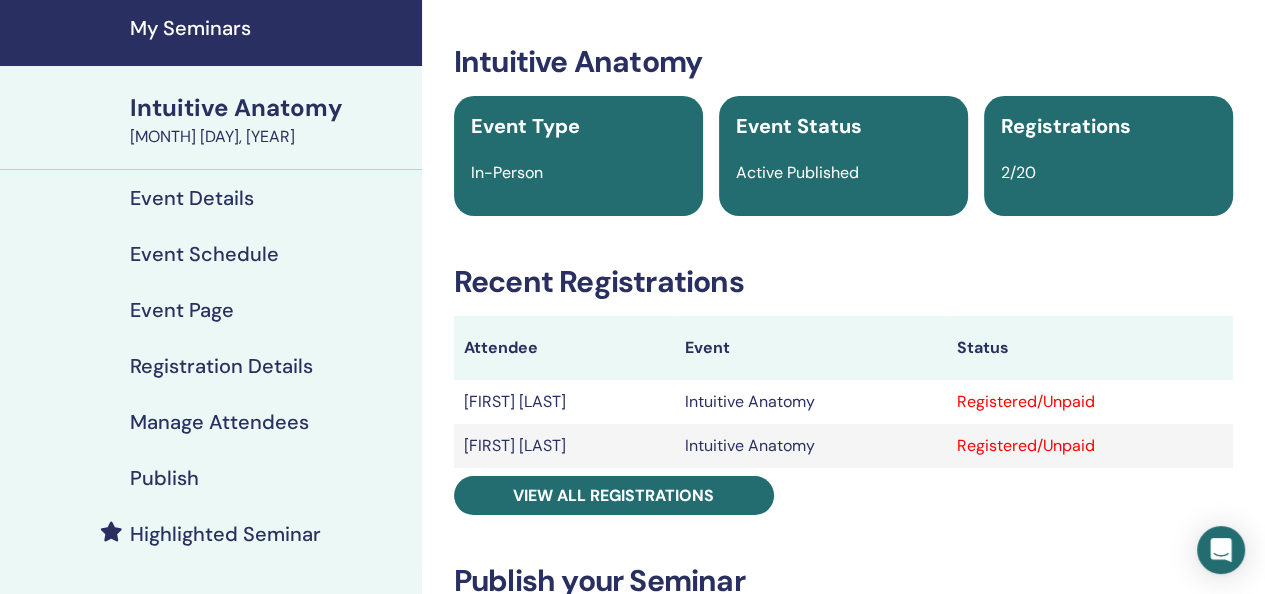scroll, scrollTop: 200, scrollLeft: 0, axis: vertical 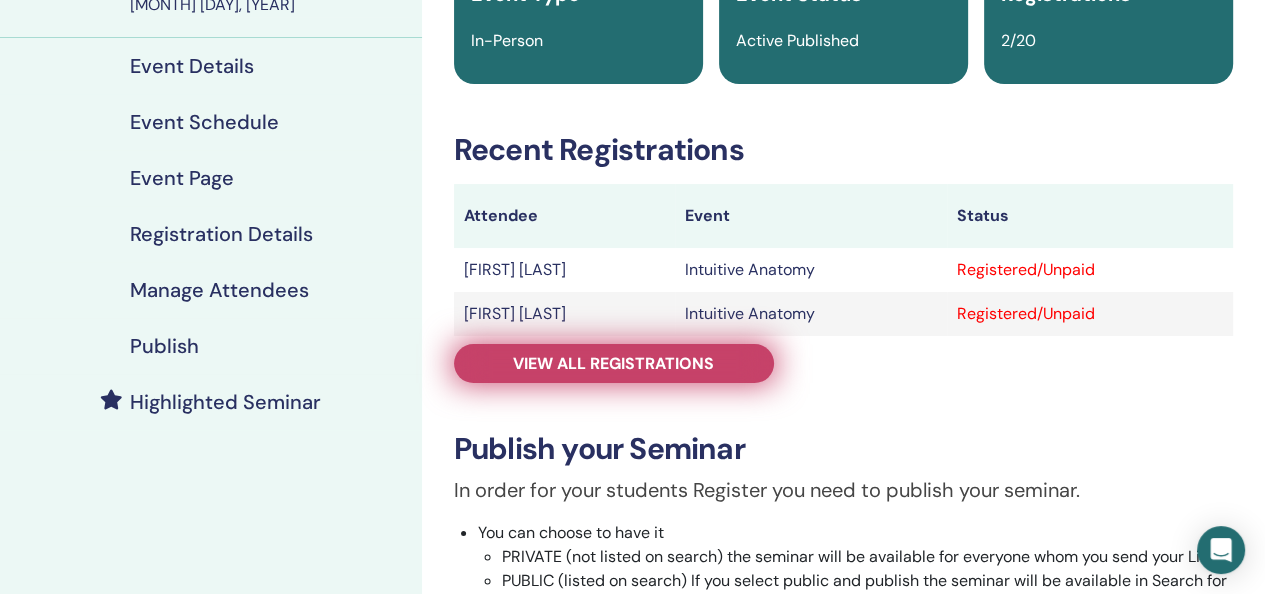click on "View all registrations" at bounding box center [613, 363] 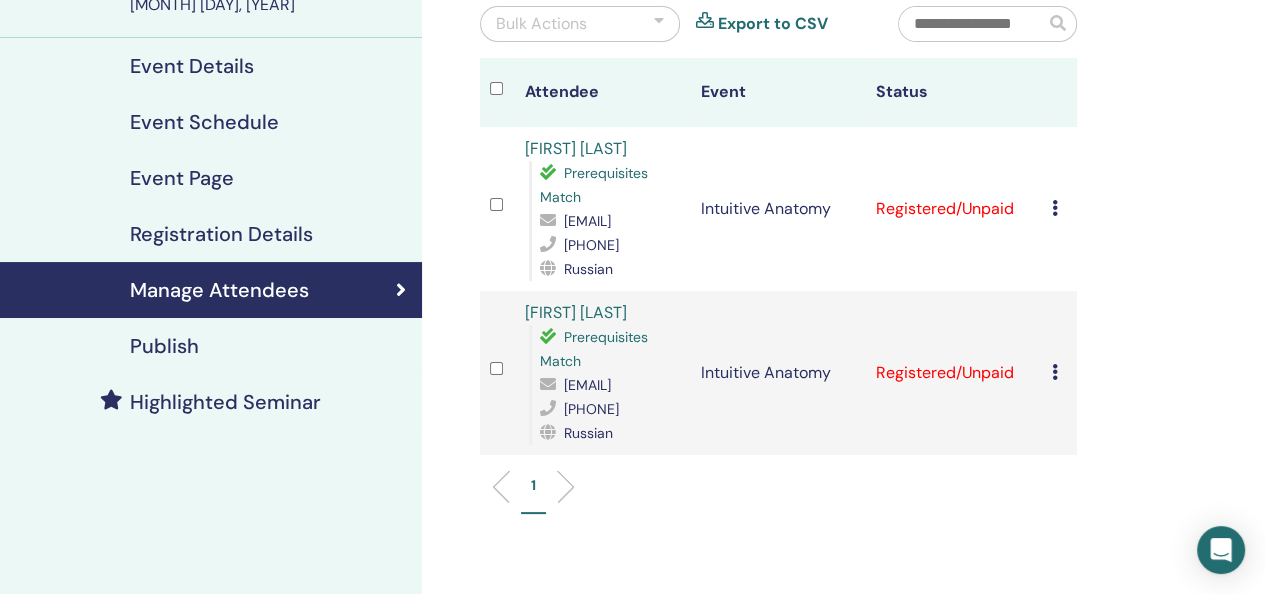click on "Cancel Registration Do not auto-certify Mark as Paid Mark as Unpaid Mark as Absent Complete and Certify Download Certificate" at bounding box center [1059, 209] 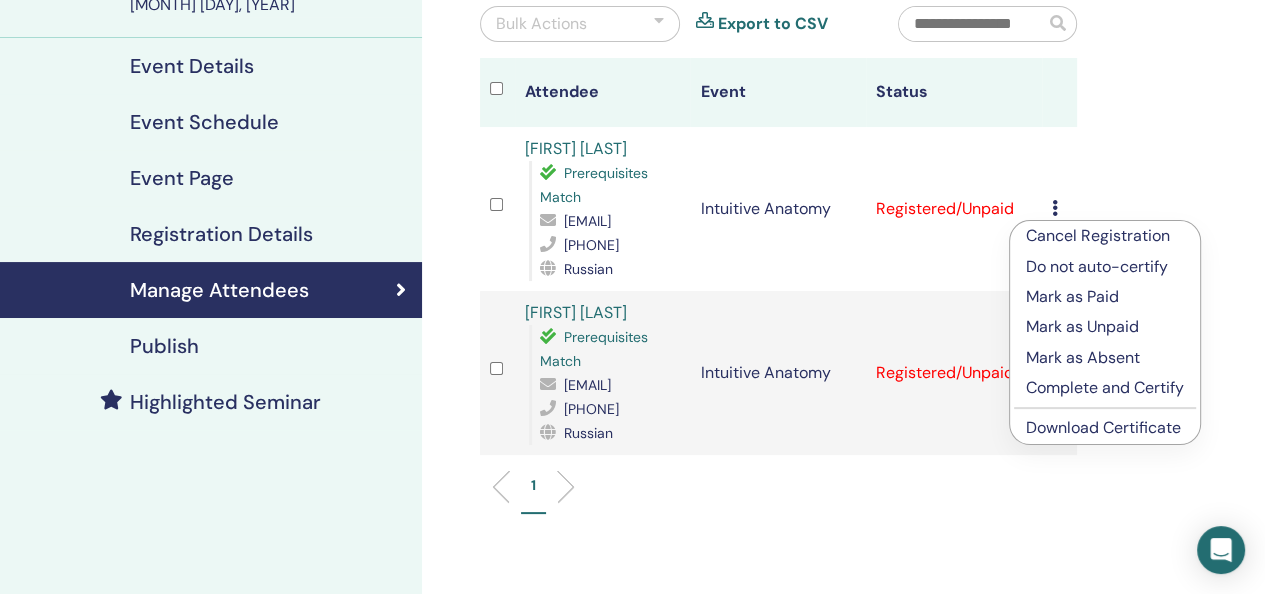 click on "Mark as Paid" at bounding box center [1105, 297] 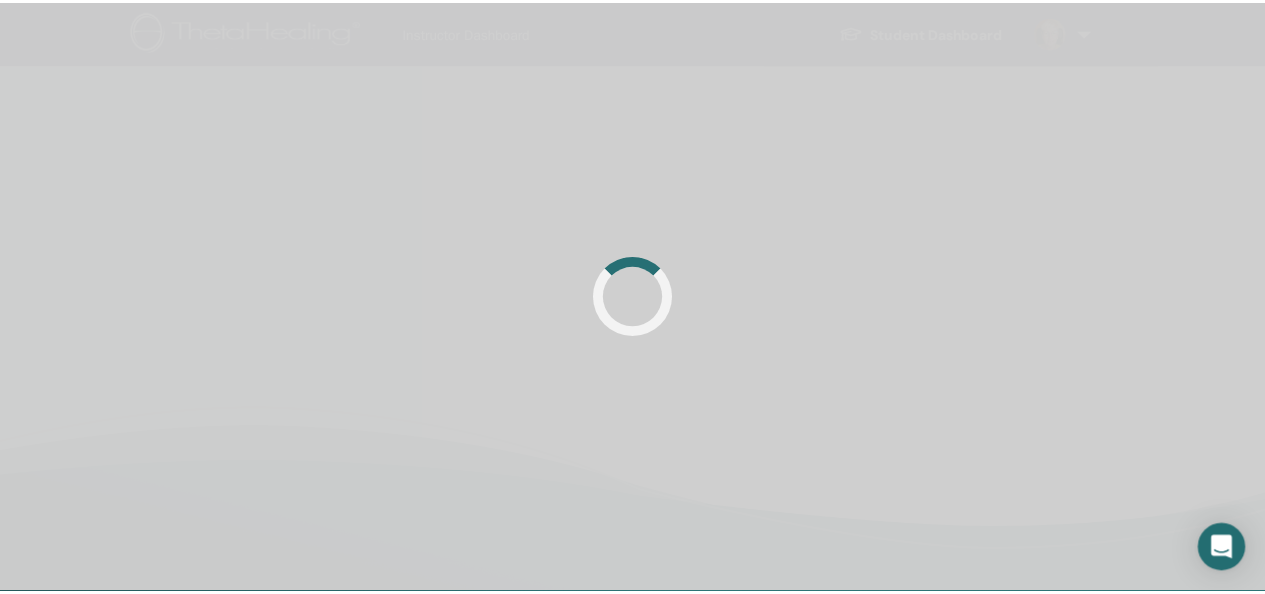 scroll, scrollTop: 200, scrollLeft: 0, axis: vertical 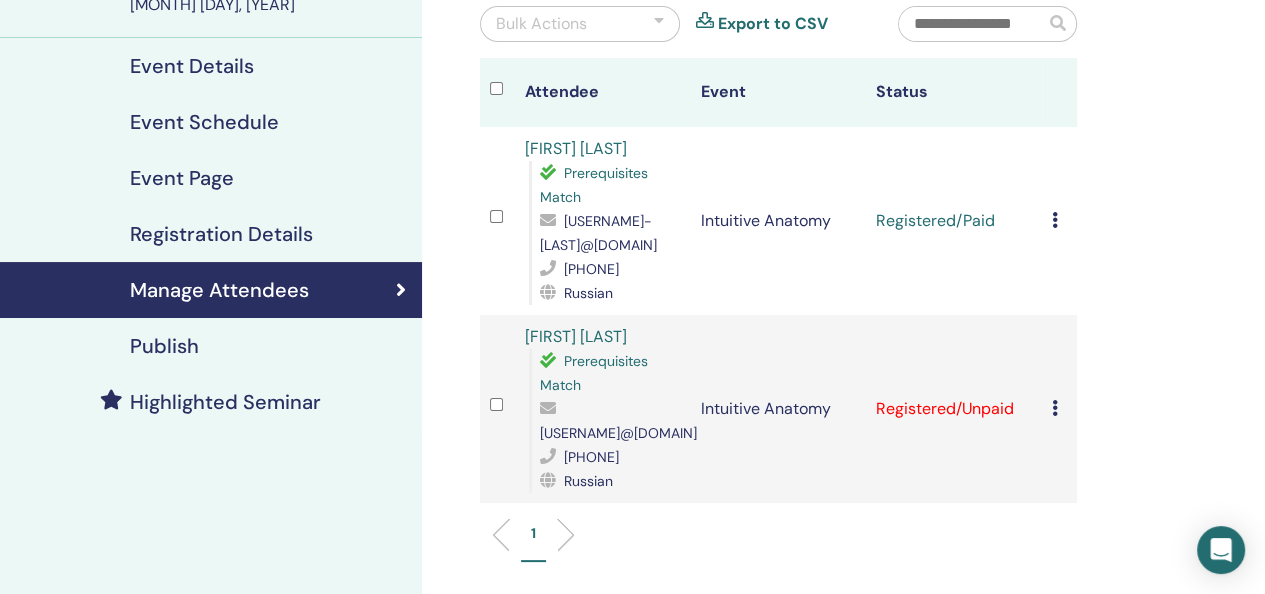 click at bounding box center (1055, 408) 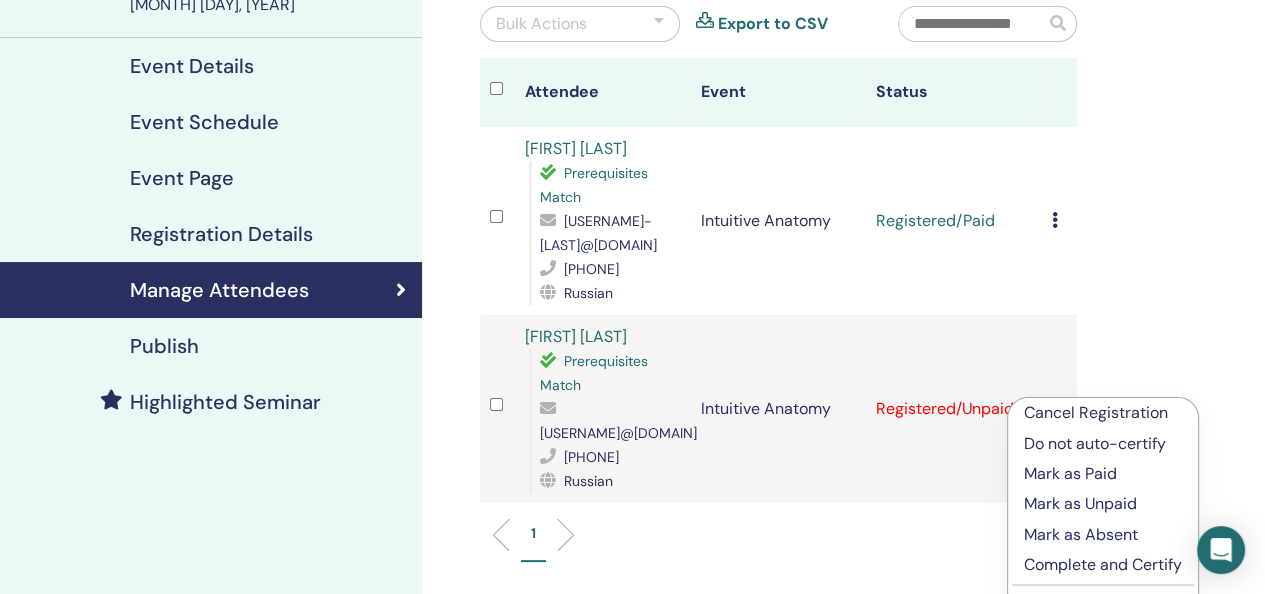 click on "Mark as Paid" at bounding box center (1103, 474) 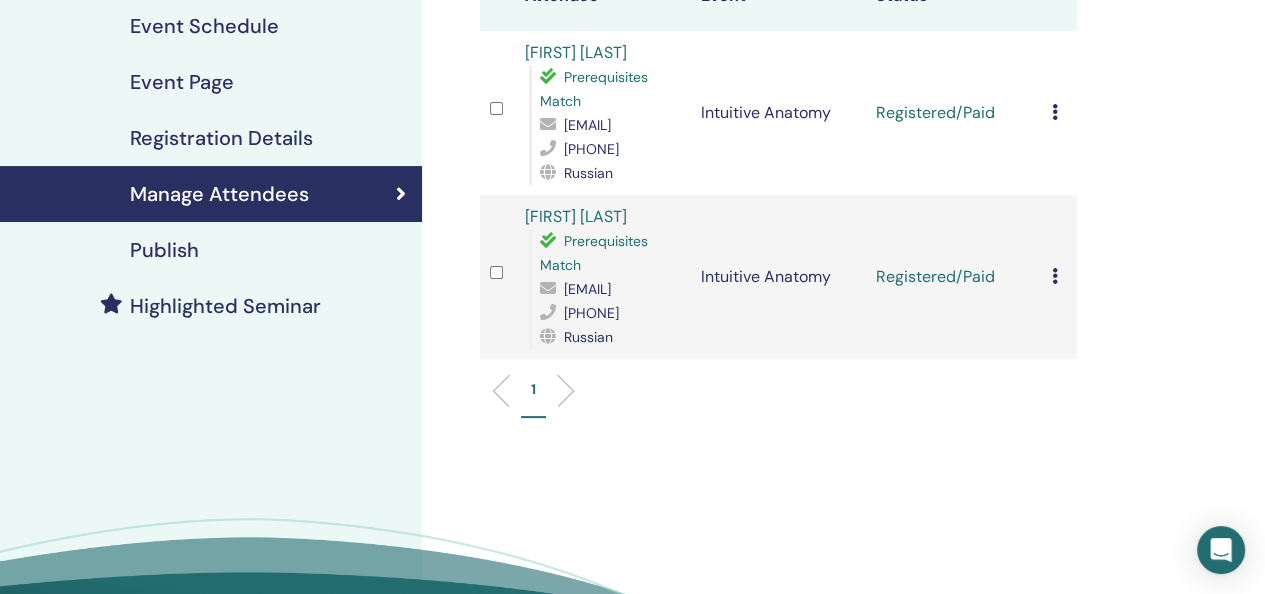 scroll, scrollTop: 300, scrollLeft: 0, axis: vertical 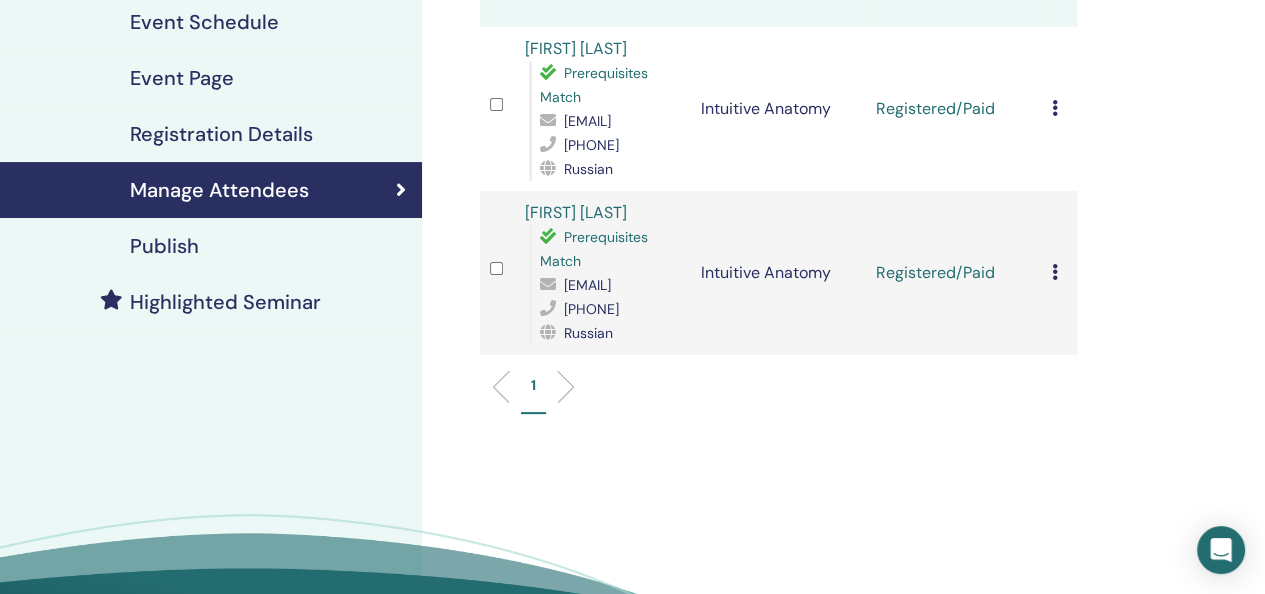 click at bounding box center [1055, 108] 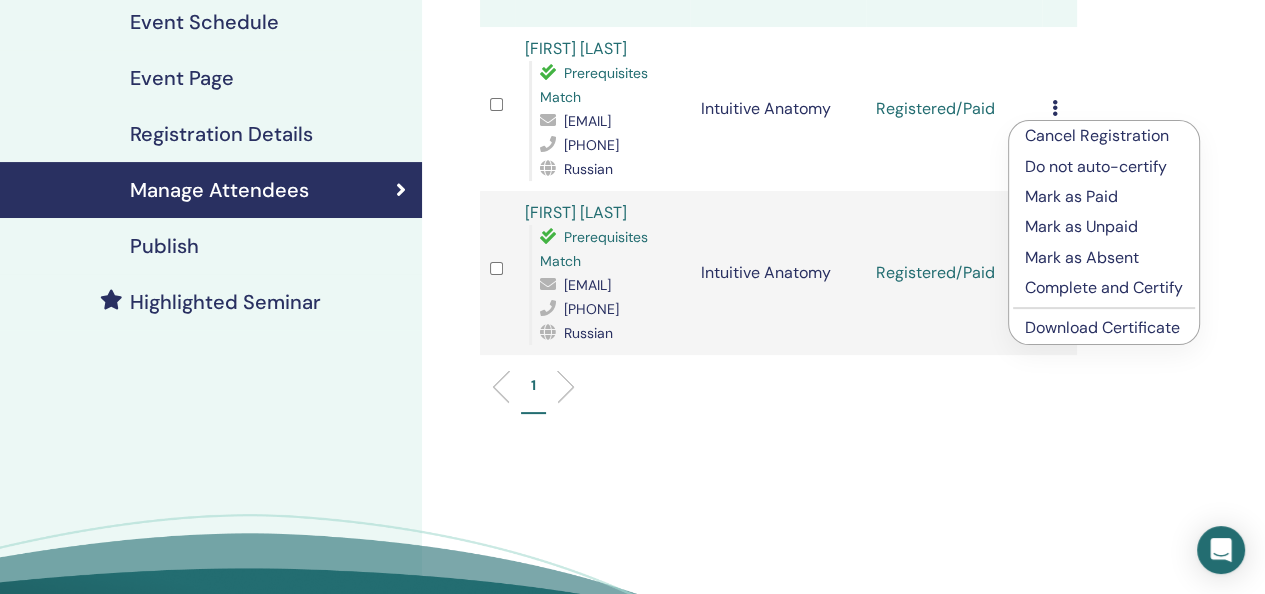 click on "Complete and Certify" at bounding box center (1104, 288) 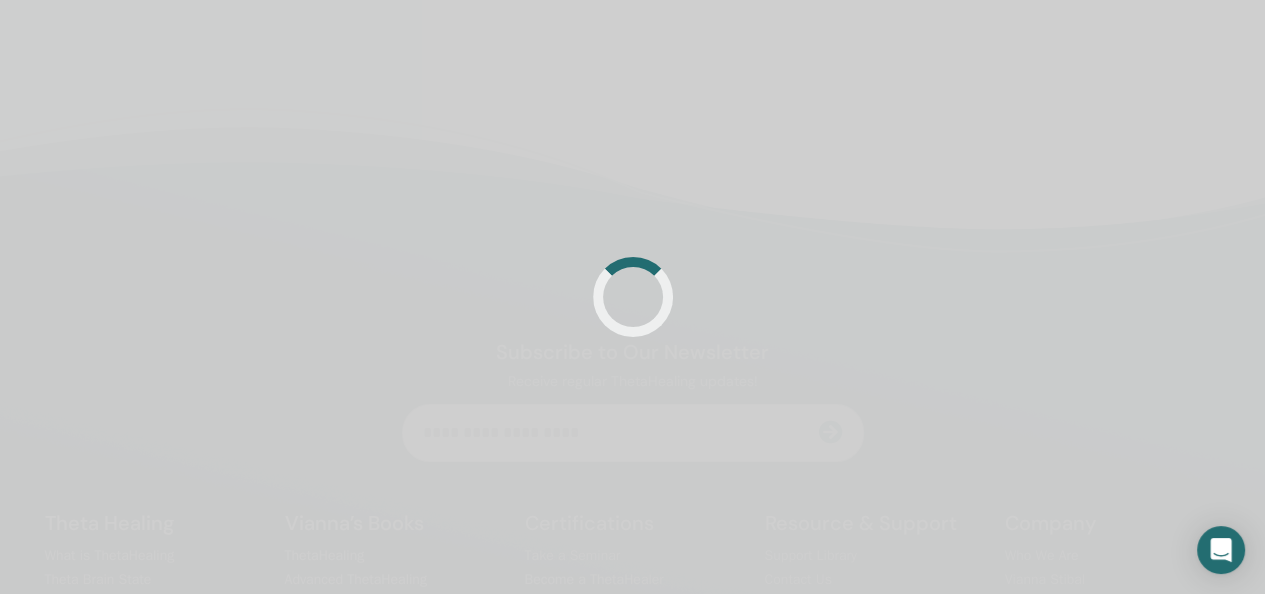 scroll, scrollTop: 300, scrollLeft: 0, axis: vertical 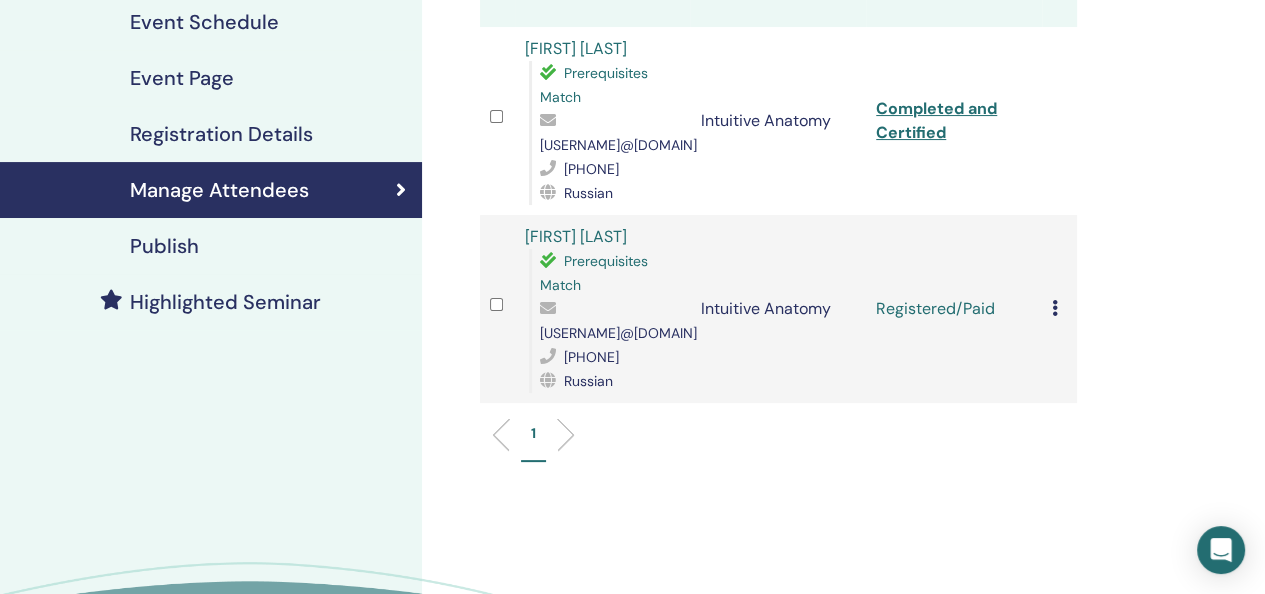 click at bounding box center [1055, 308] 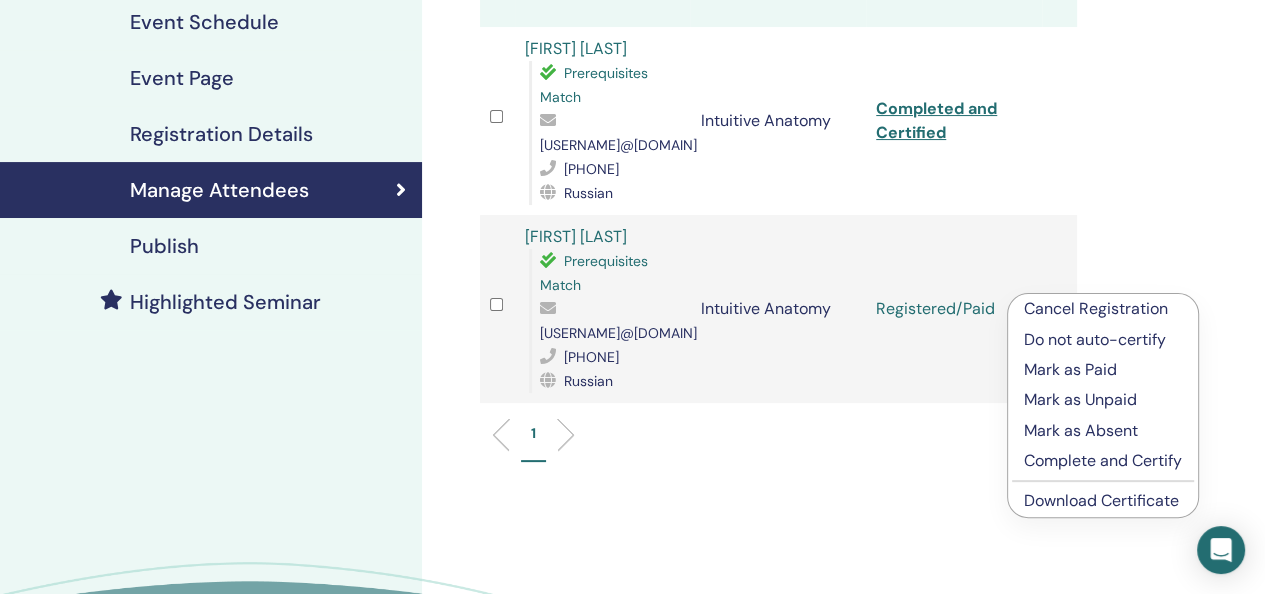 click on "Complete and Certify" at bounding box center (1103, 461) 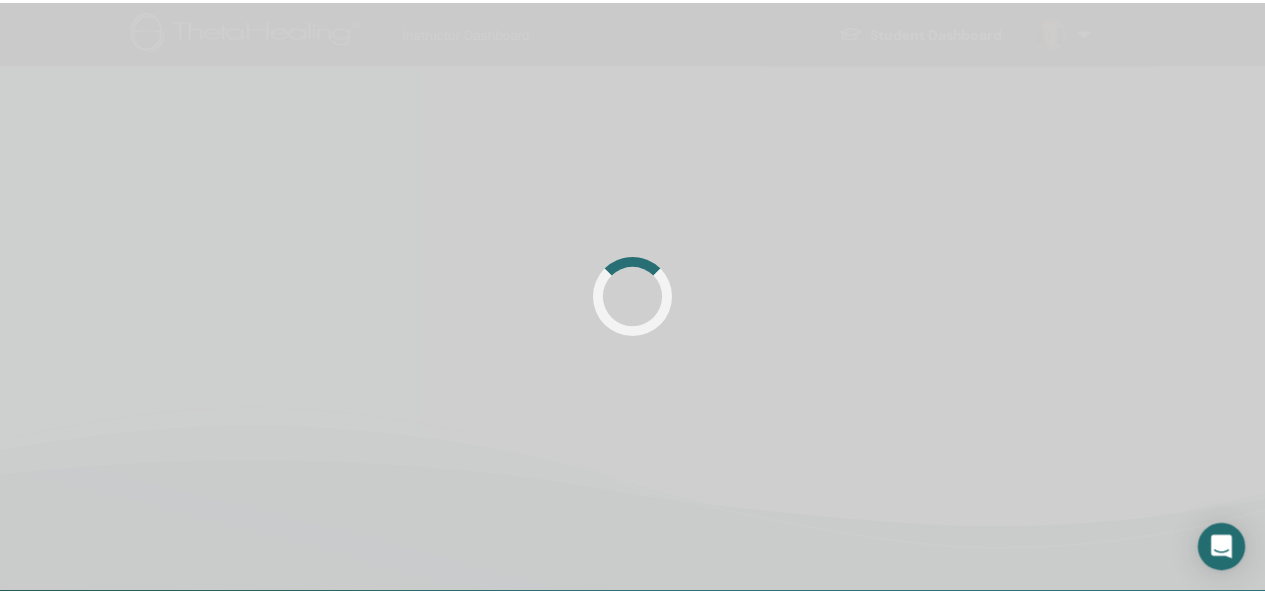 scroll, scrollTop: 300, scrollLeft: 0, axis: vertical 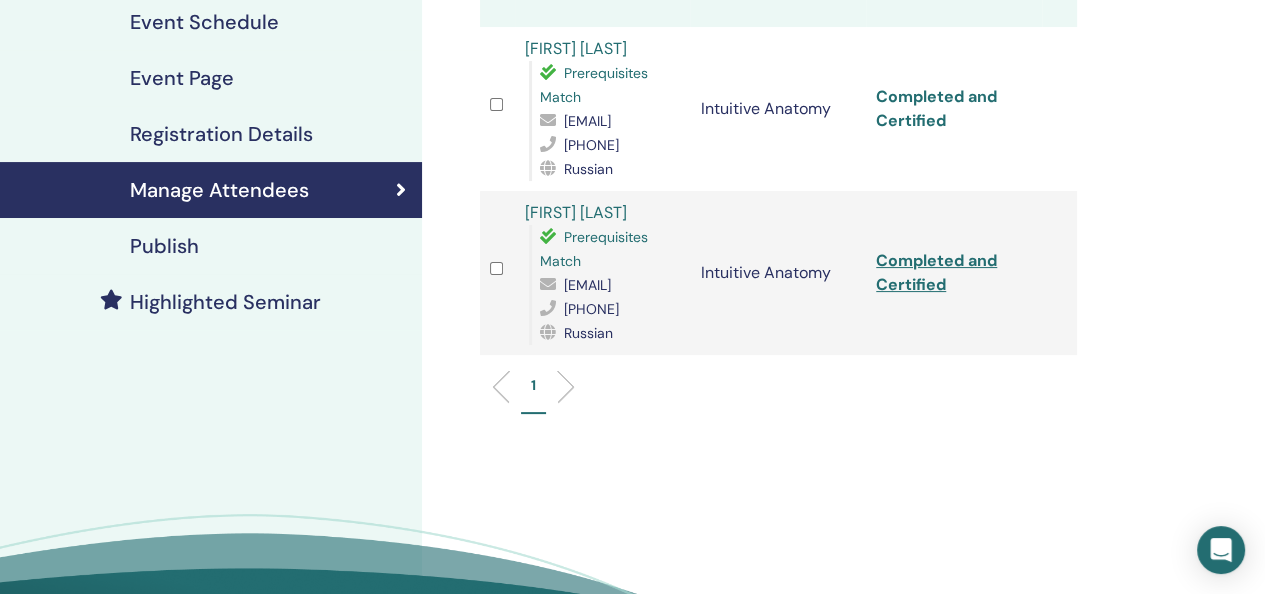 click on "Completed and Certified" at bounding box center [936, 108] 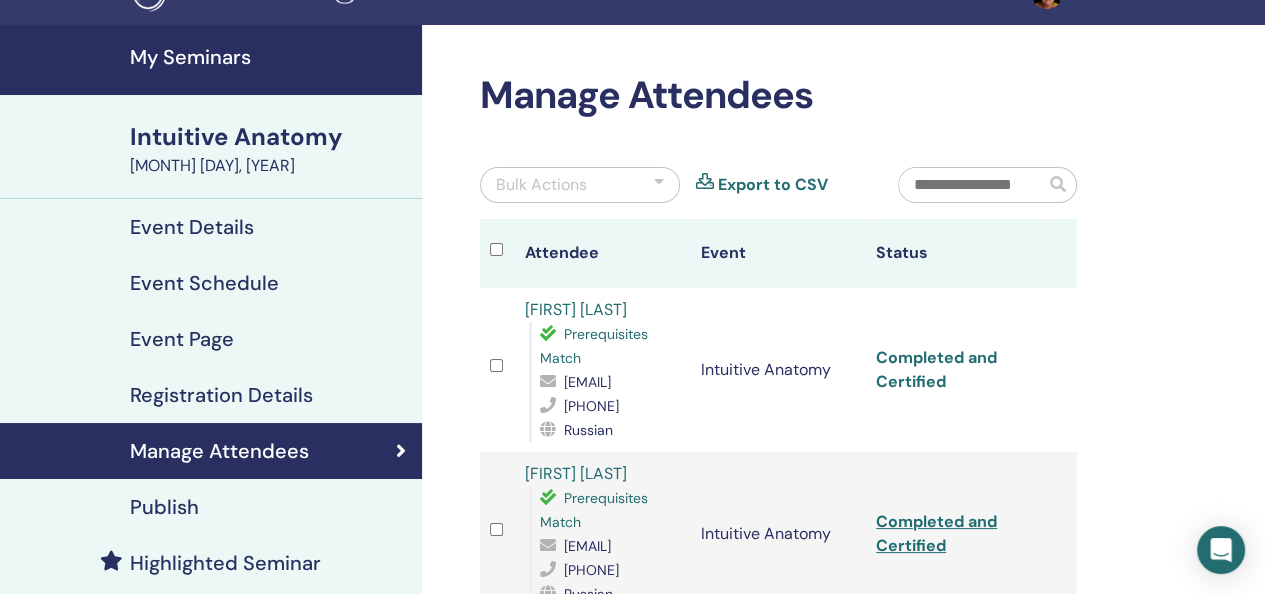 scroll, scrollTop: 0, scrollLeft: 0, axis: both 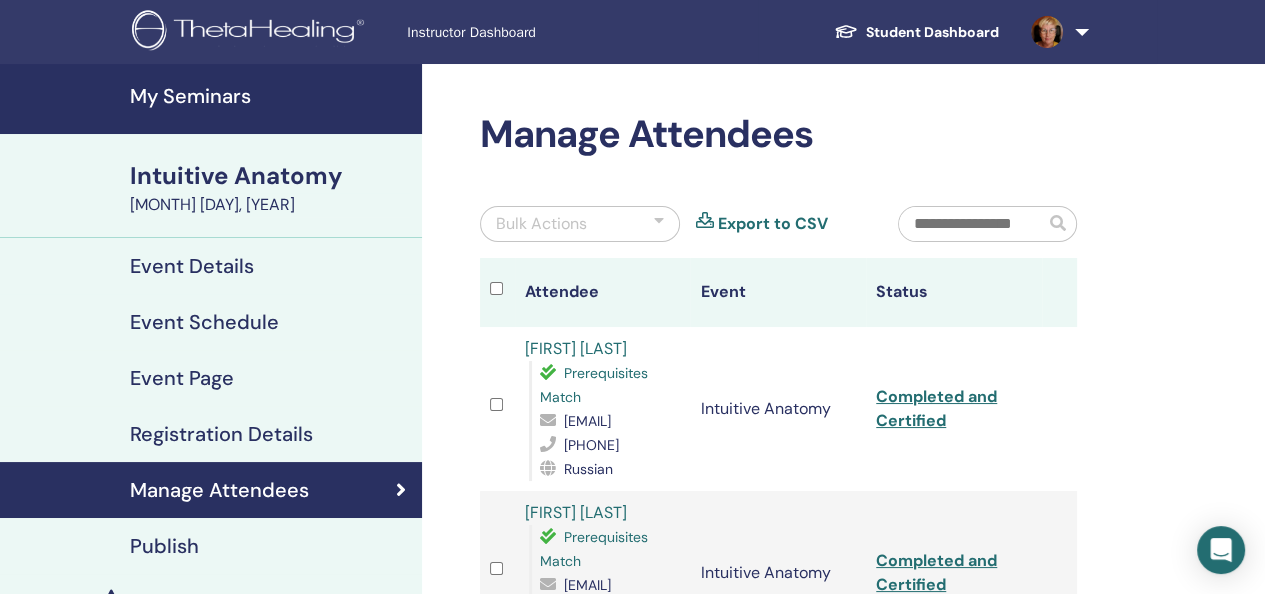 click on "My Seminars" at bounding box center (270, 96) 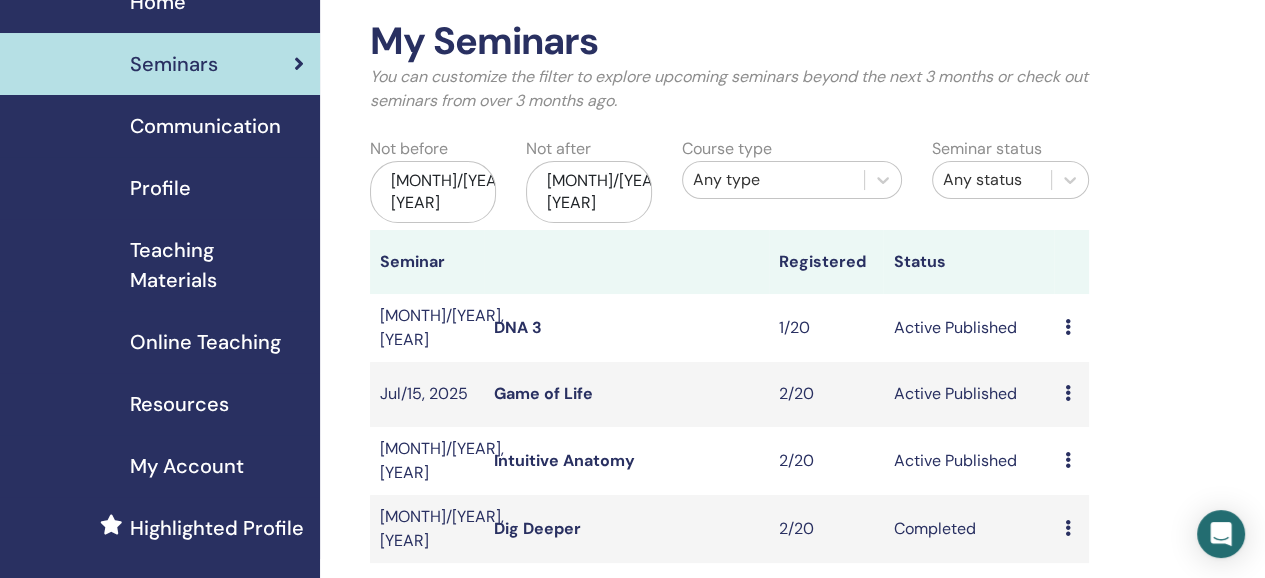 scroll, scrollTop: 200, scrollLeft: 0, axis: vertical 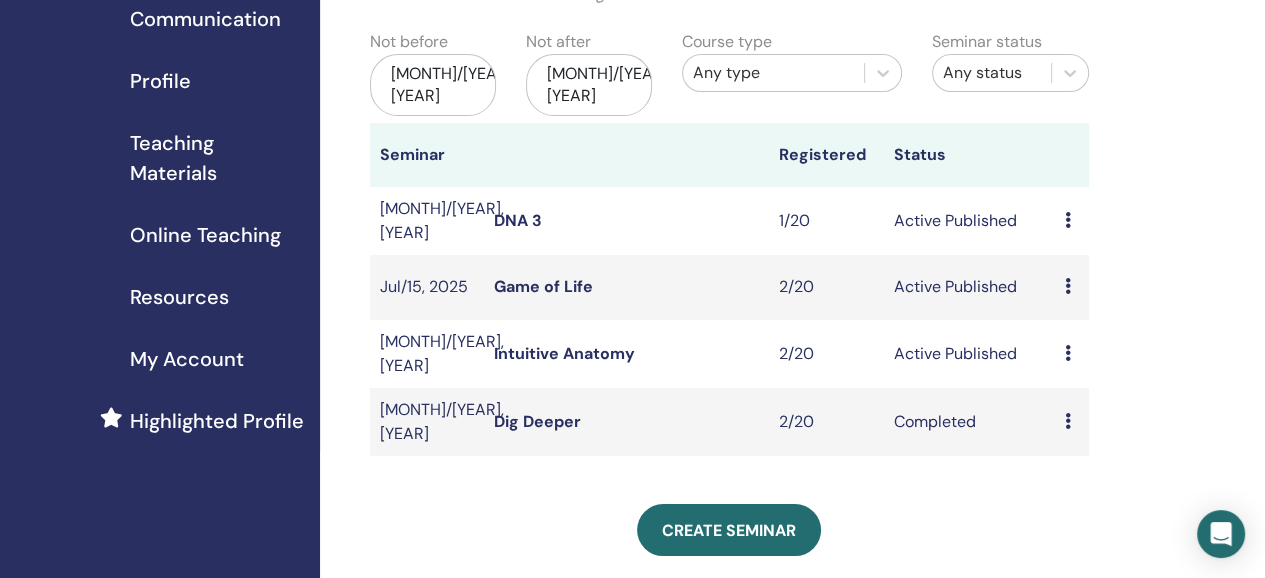 click on "Game of Life" at bounding box center (543, 286) 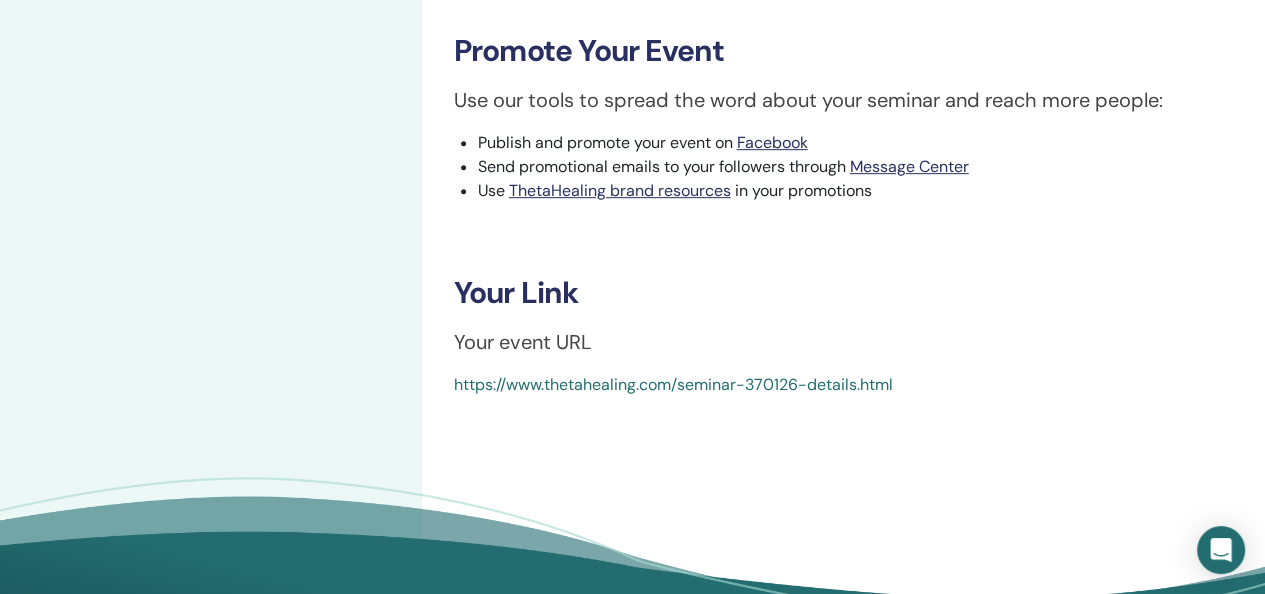scroll, scrollTop: 900, scrollLeft: 0, axis: vertical 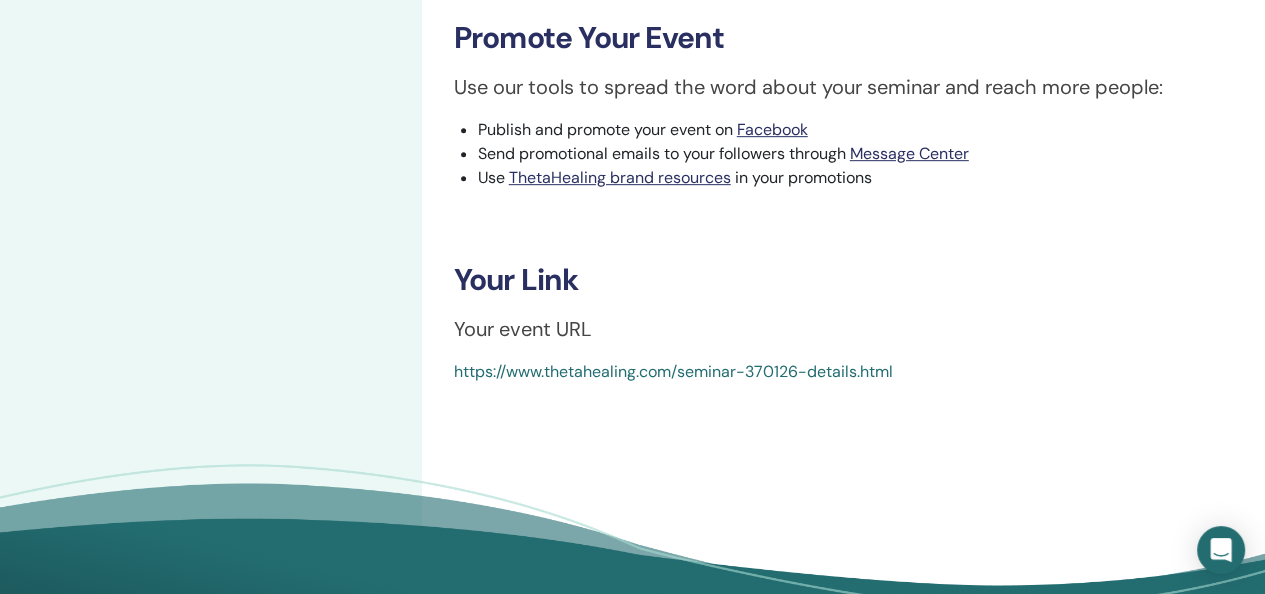 click on "https://www.thetahealing.com/seminar-370126-details.html" at bounding box center [673, 371] 